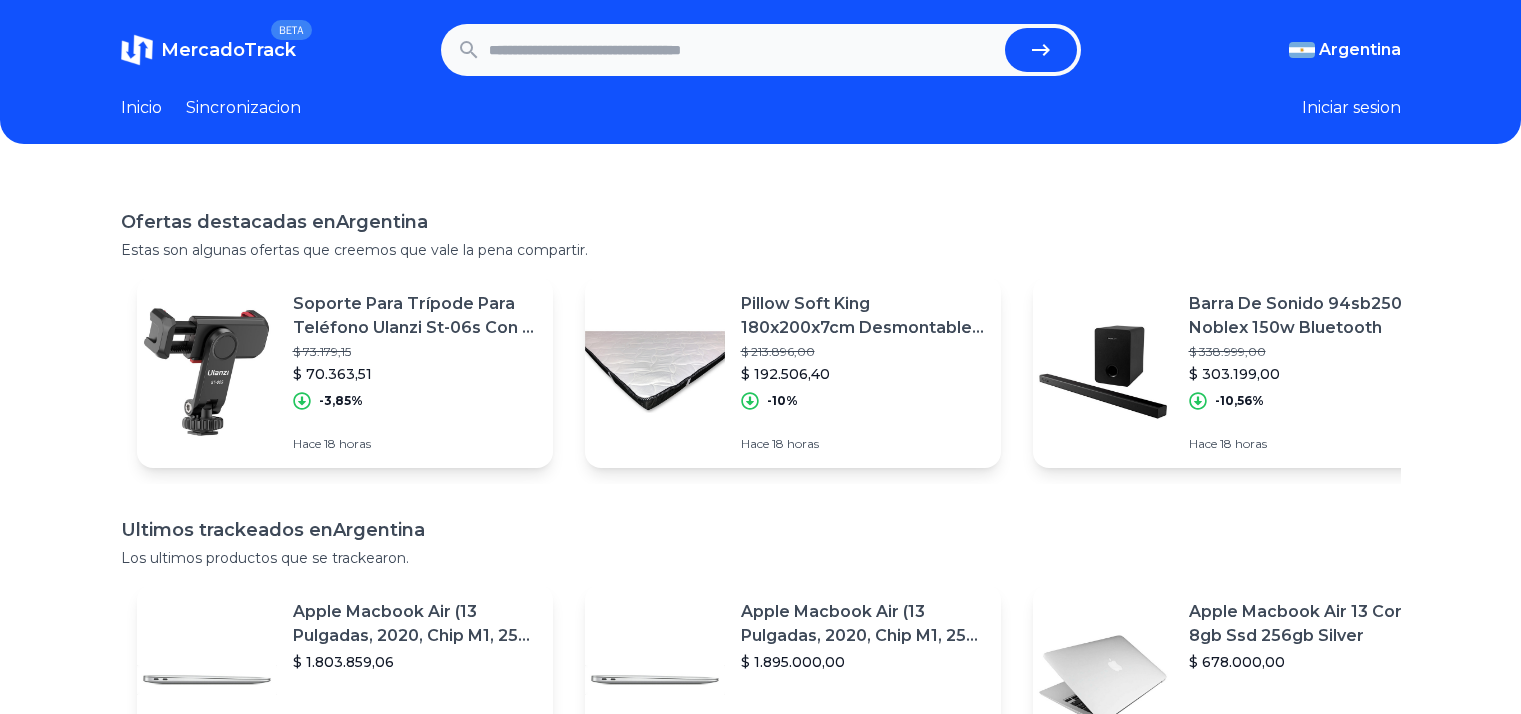 scroll, scrollTop: 0, scrollLeft: 0, axis: both 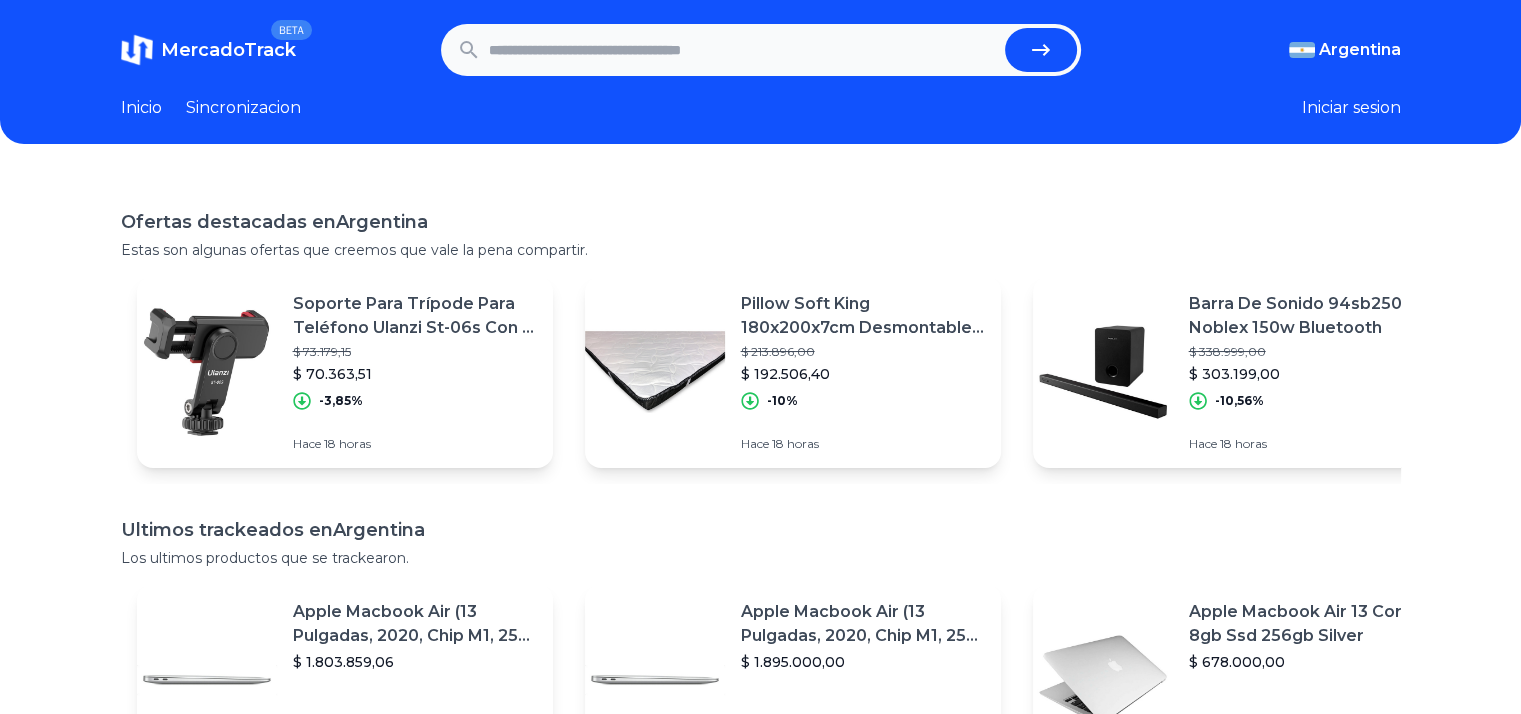 click at bounding box center (743, 50) 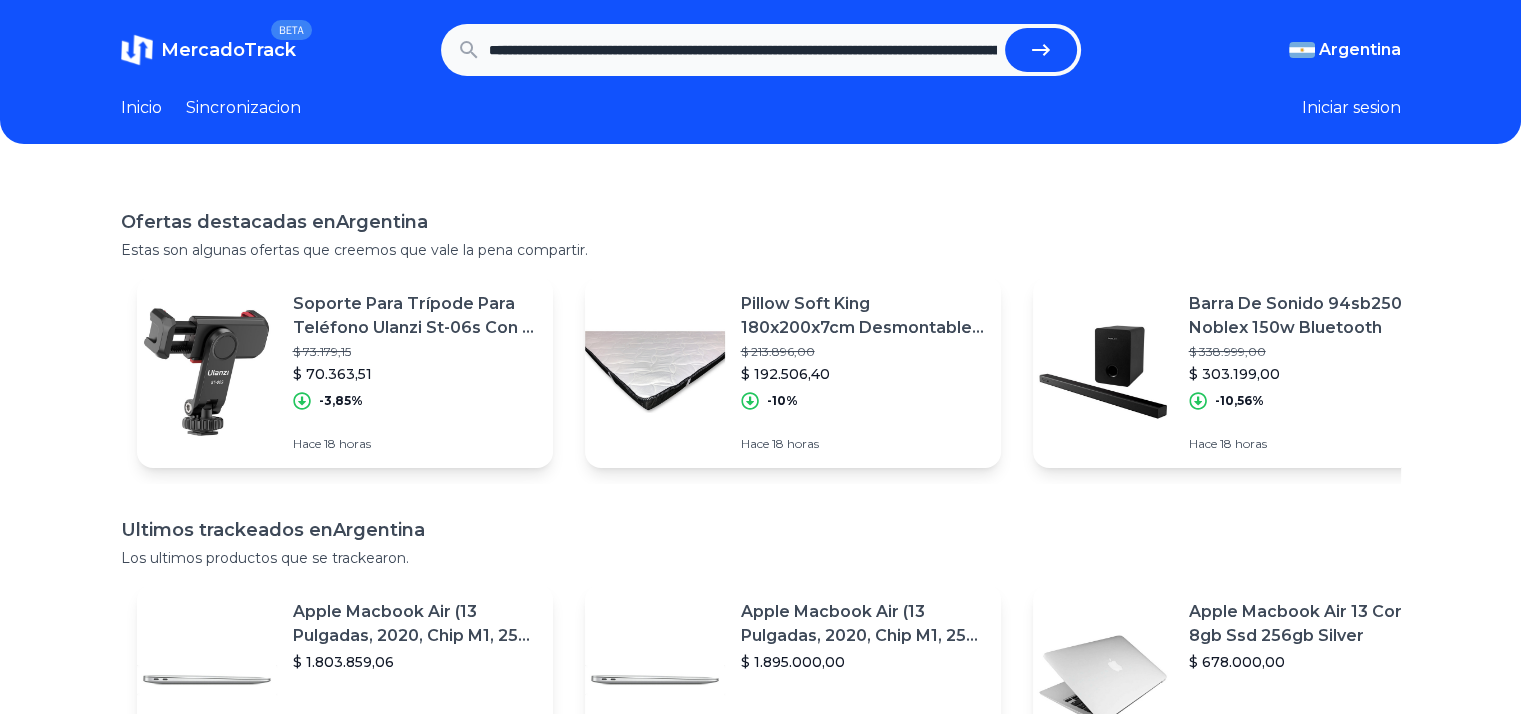scroll, scrollTop: 0, scrollLeft: 1255, axis: horizontal 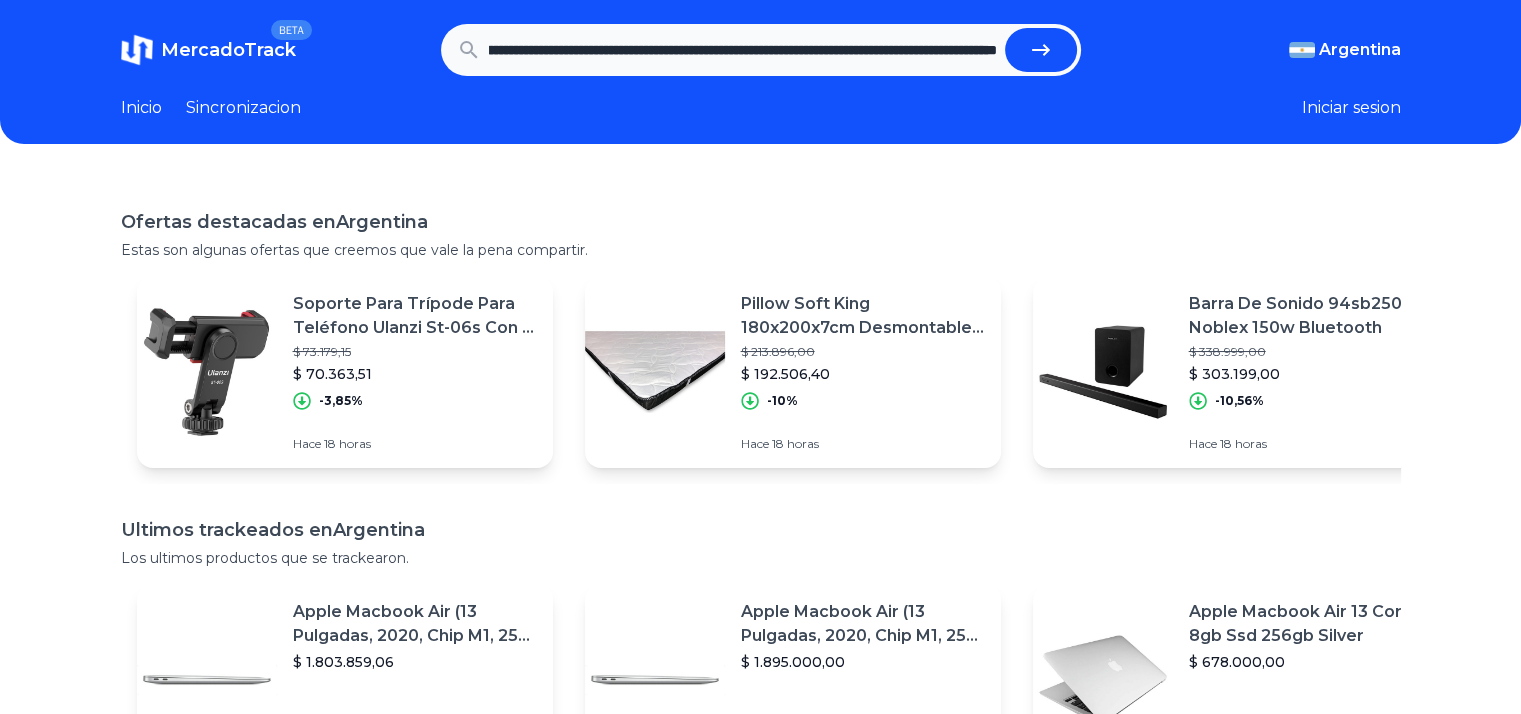 type on "**********" 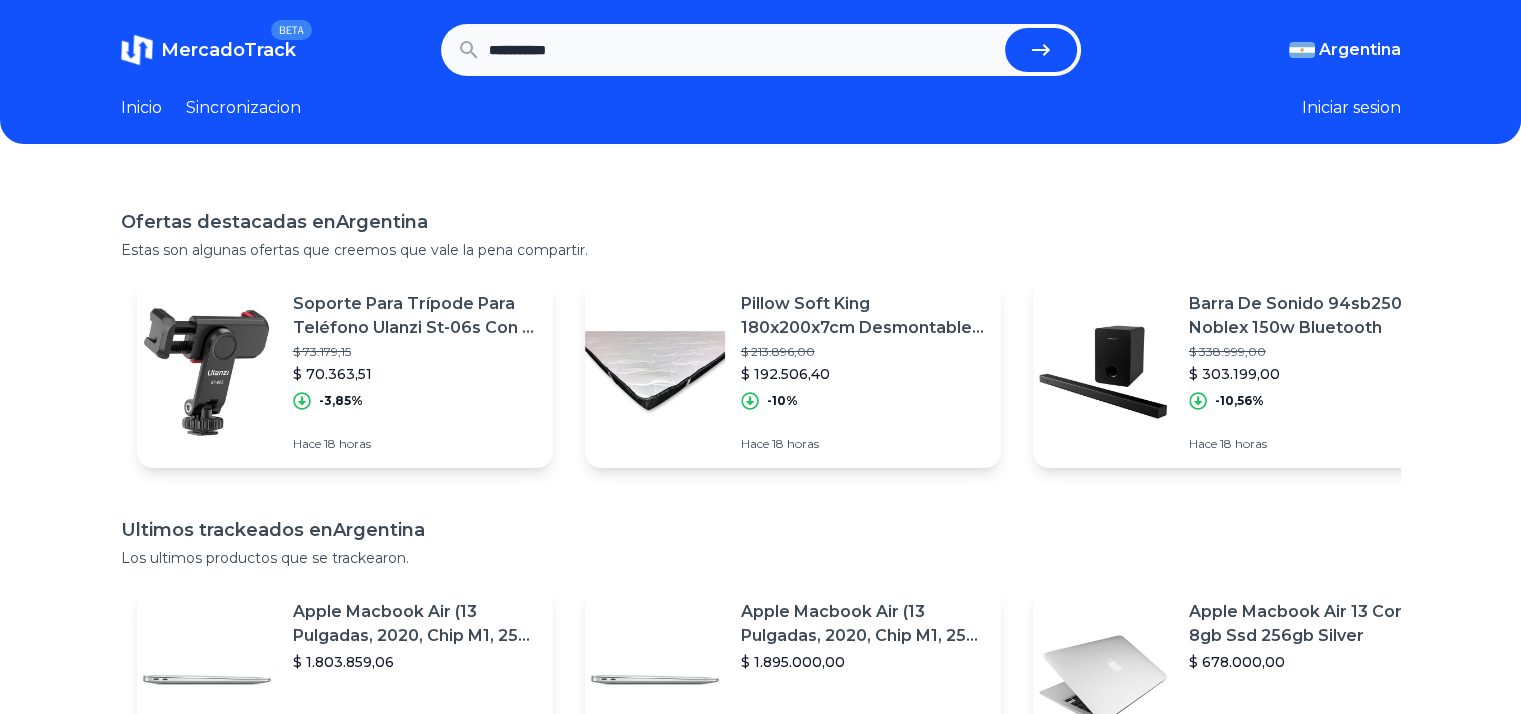scroll, scrollTop: 0, scrollLeft: 0, axis: both 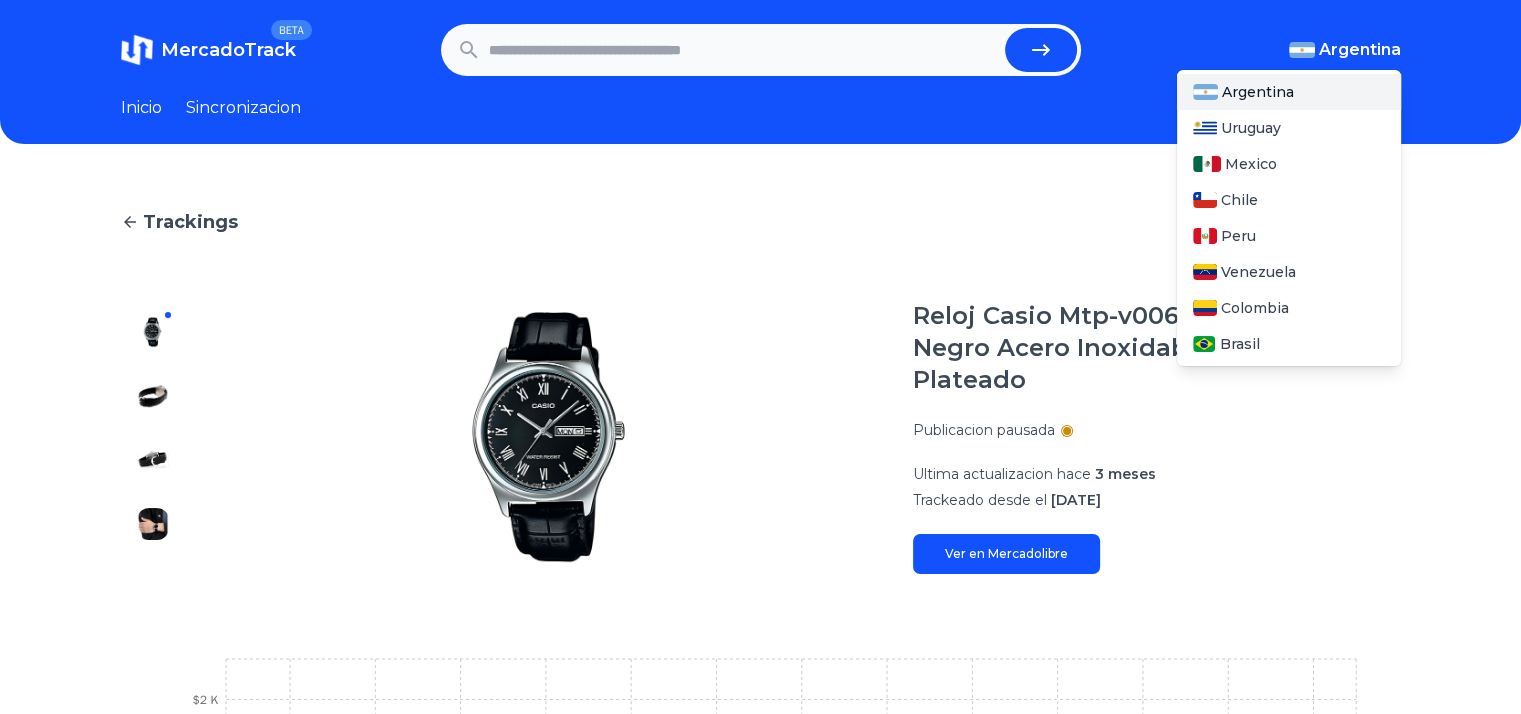 click on "Argentina" at bounding box center (1360, 50) 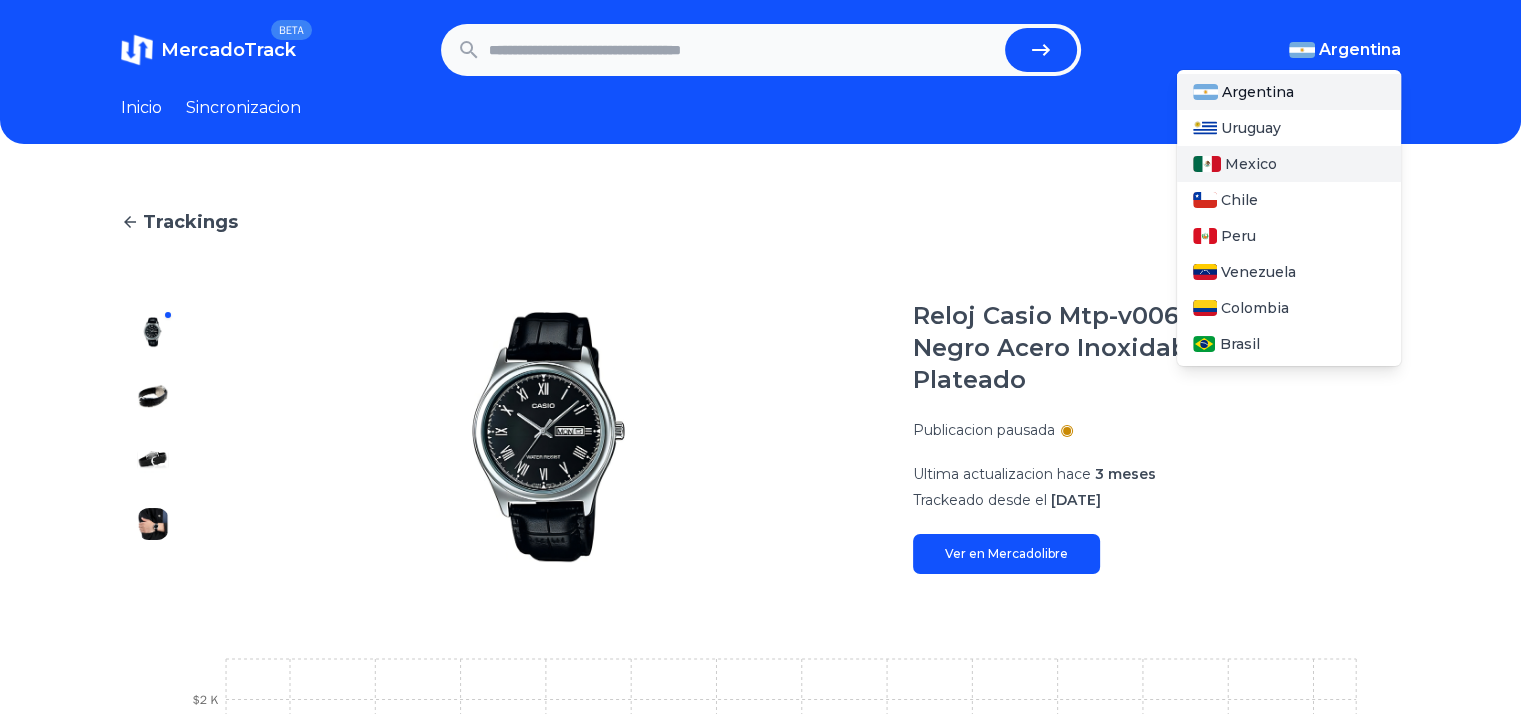 click on "Mexico" at bounding box center (1289, 164) 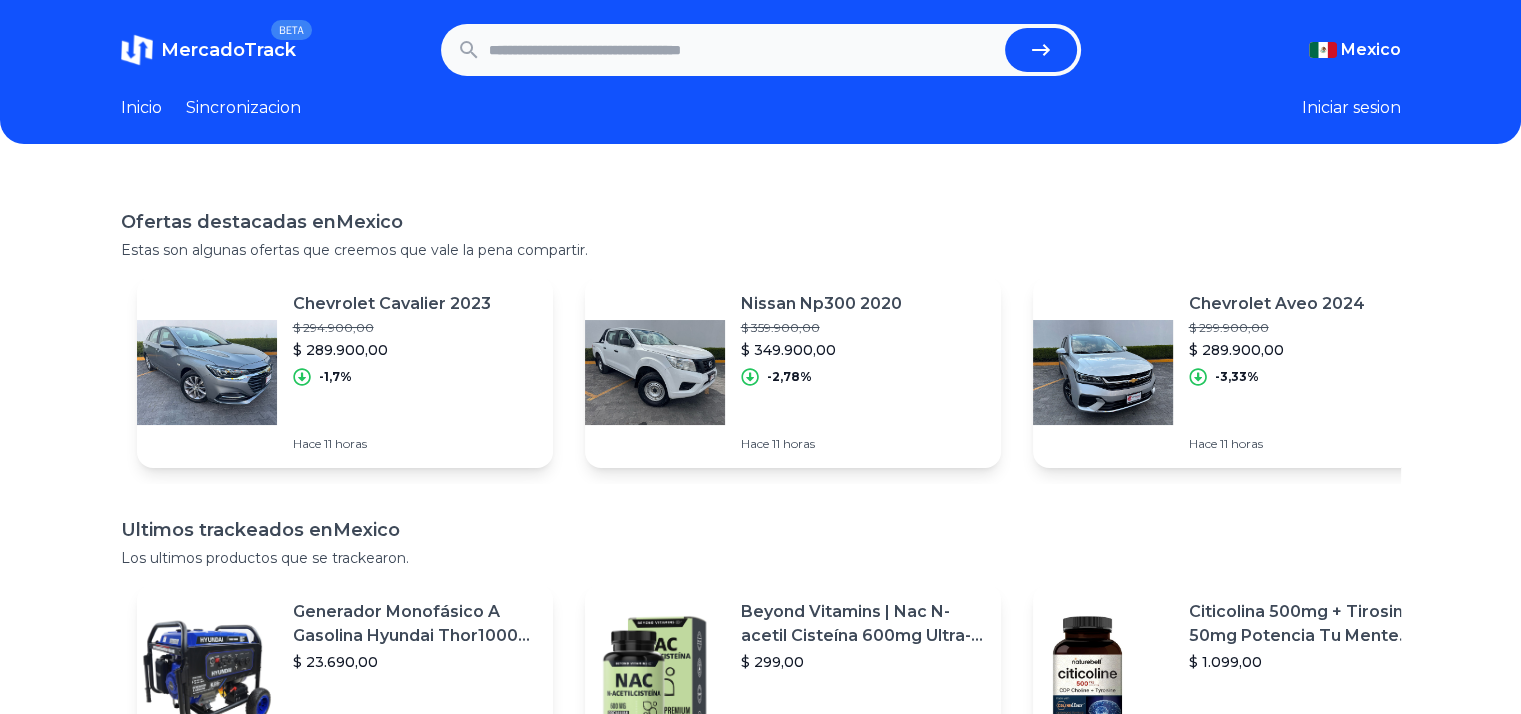 click at bounding box center (743, 50) 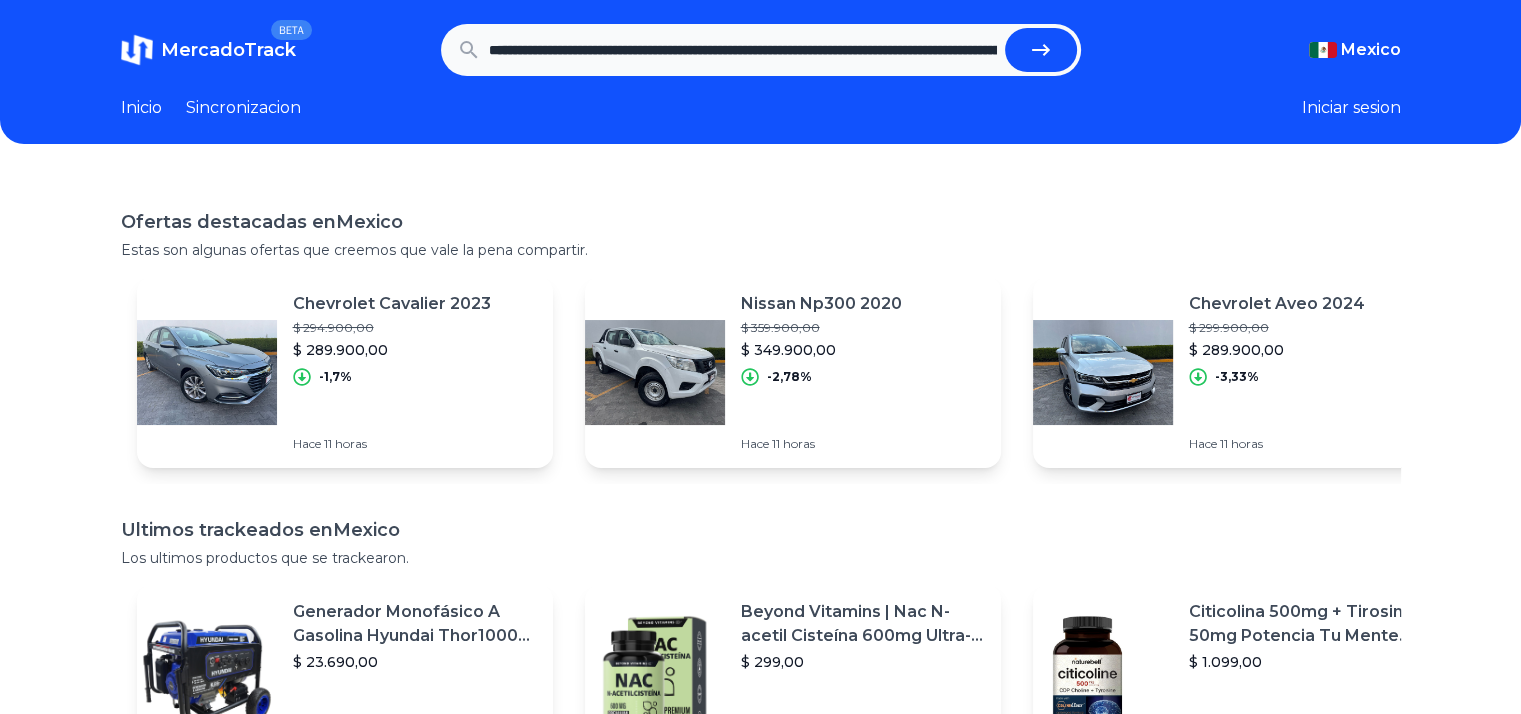 scroll, scrollTop: 0, scrollLeft: 1255, axis: horizontal 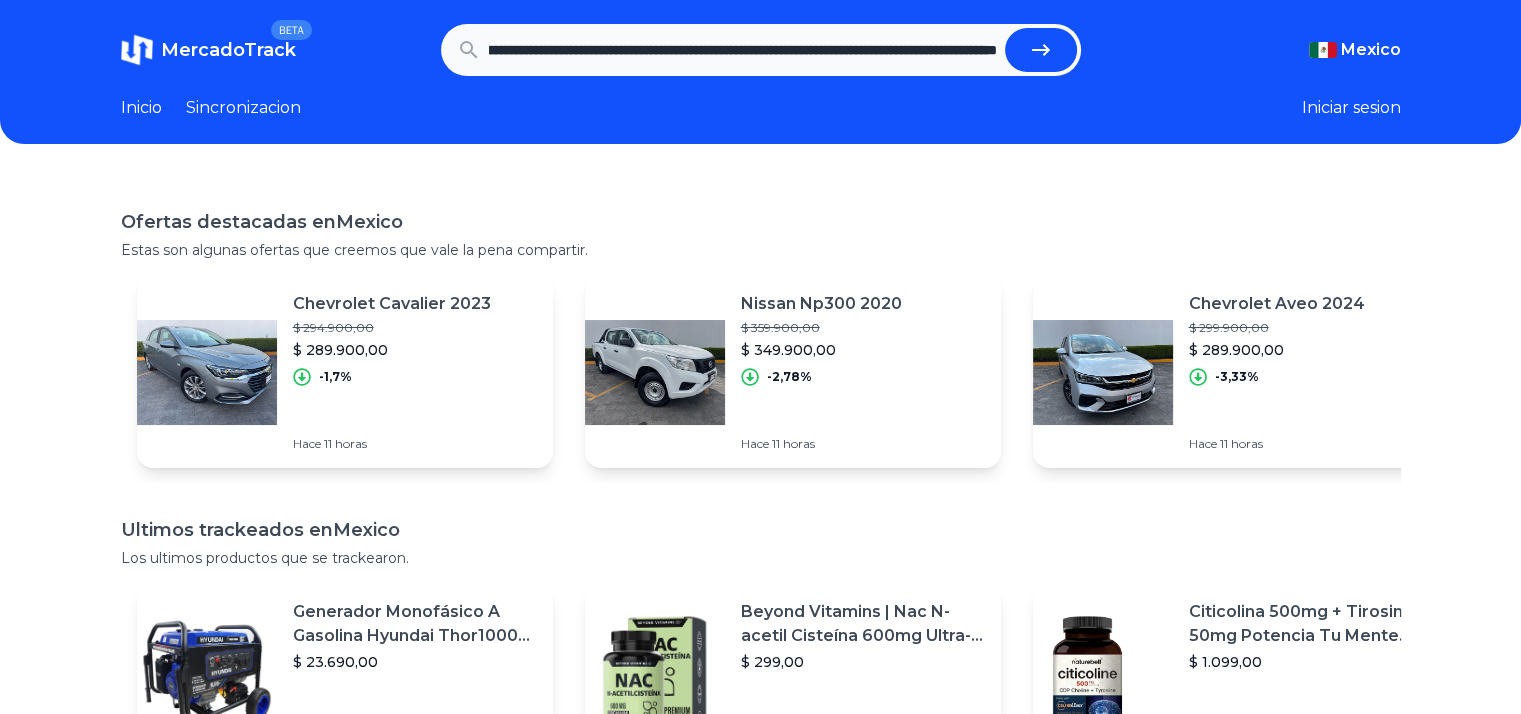 type on "**********" 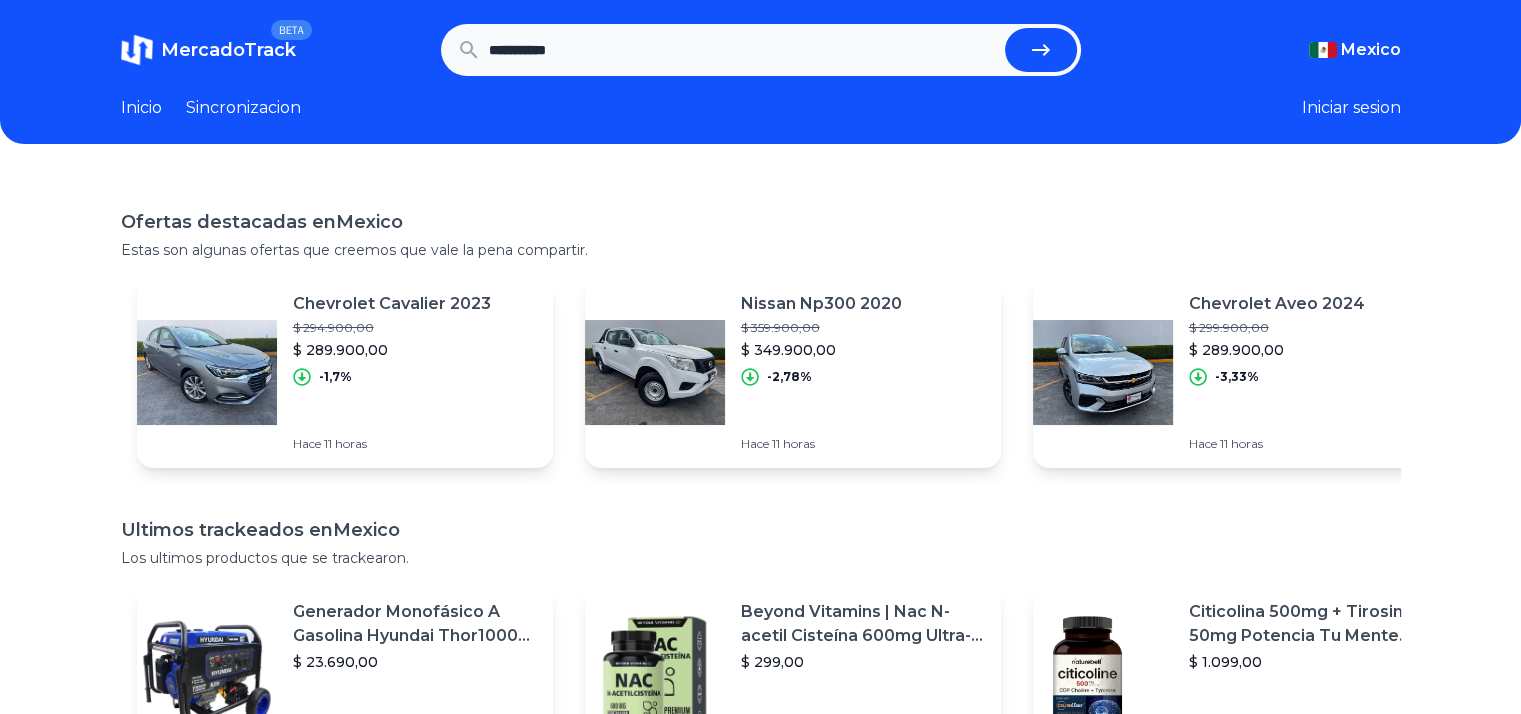 scroll, scrollTop: 0, scrollLeft: 0, axis: both 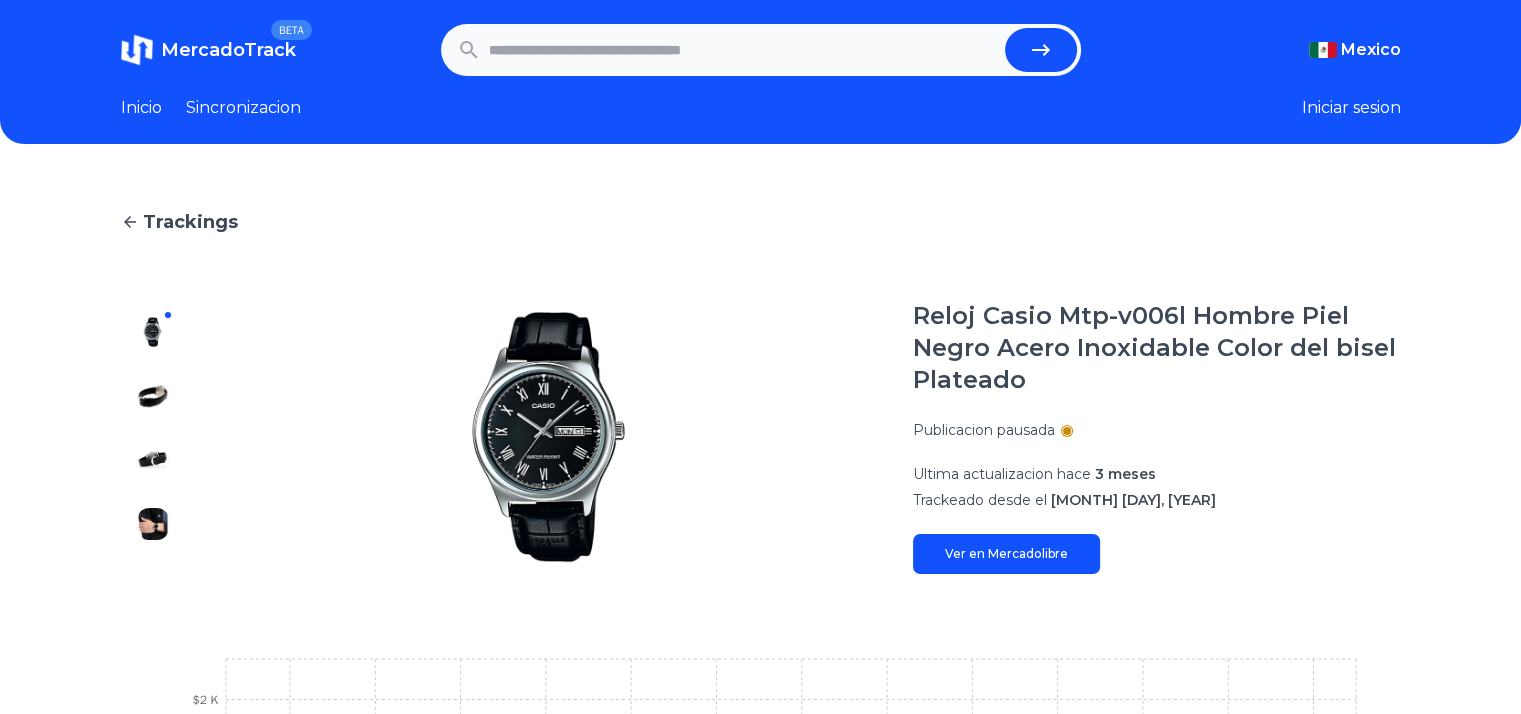 click on "Publicacion pausada" at bounding box center [1157, 430] 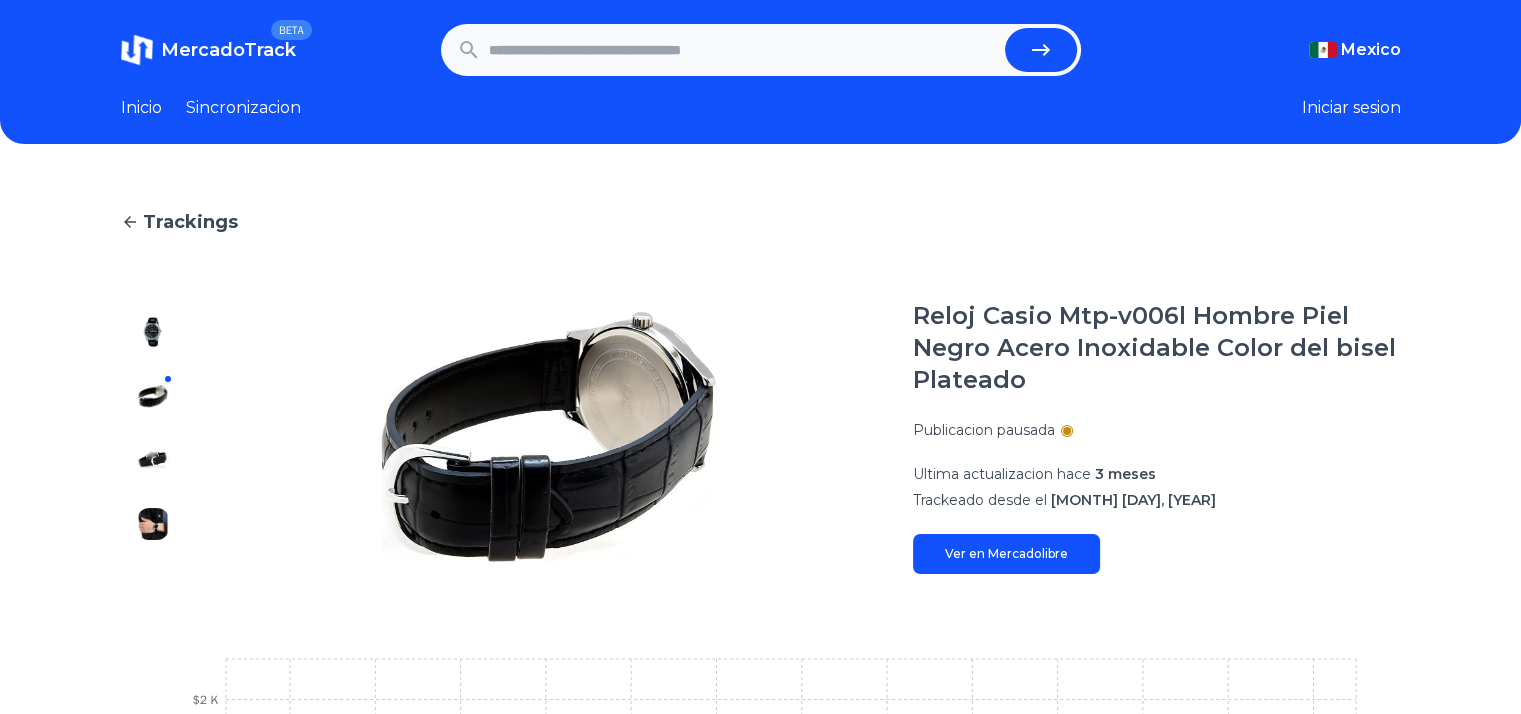 click at bounding box center [153, 332] 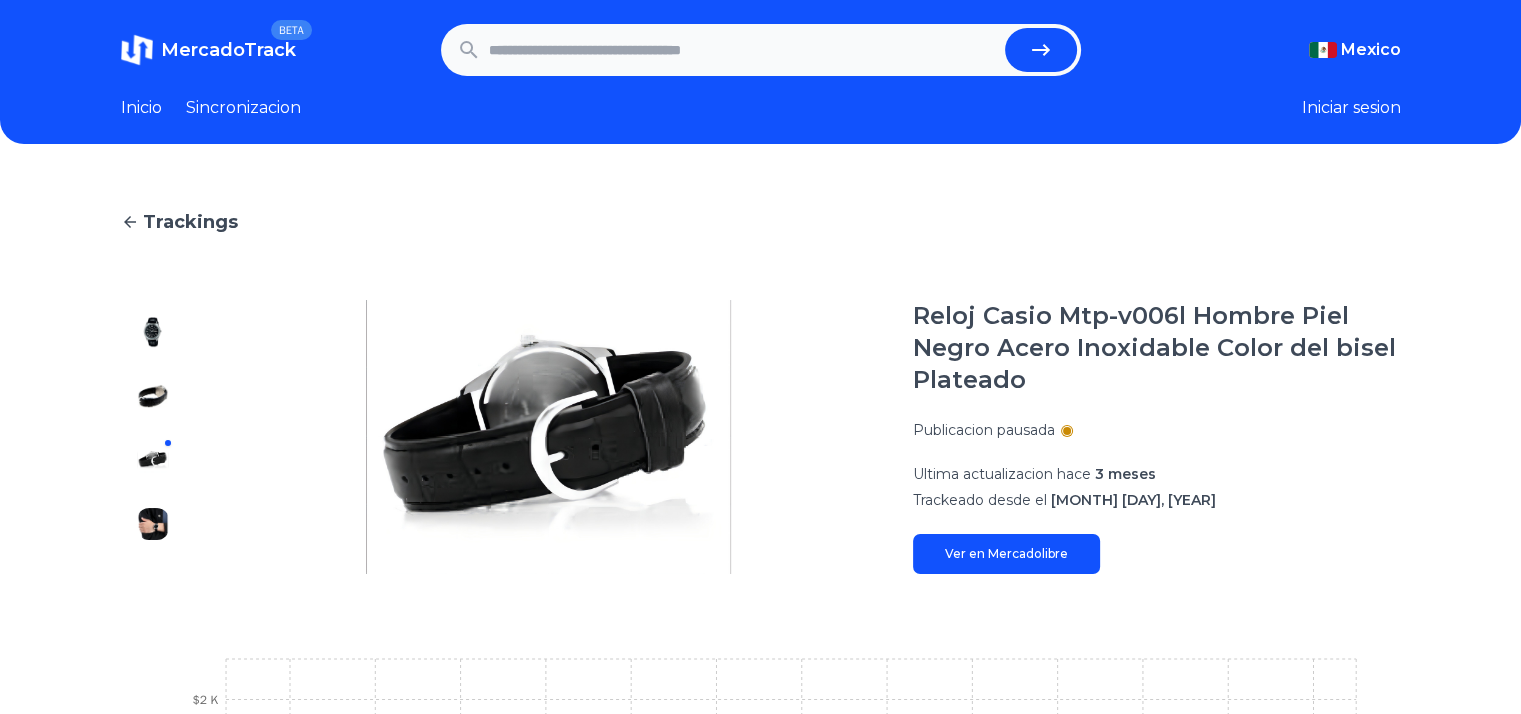 click at bounding box center [153, 332] 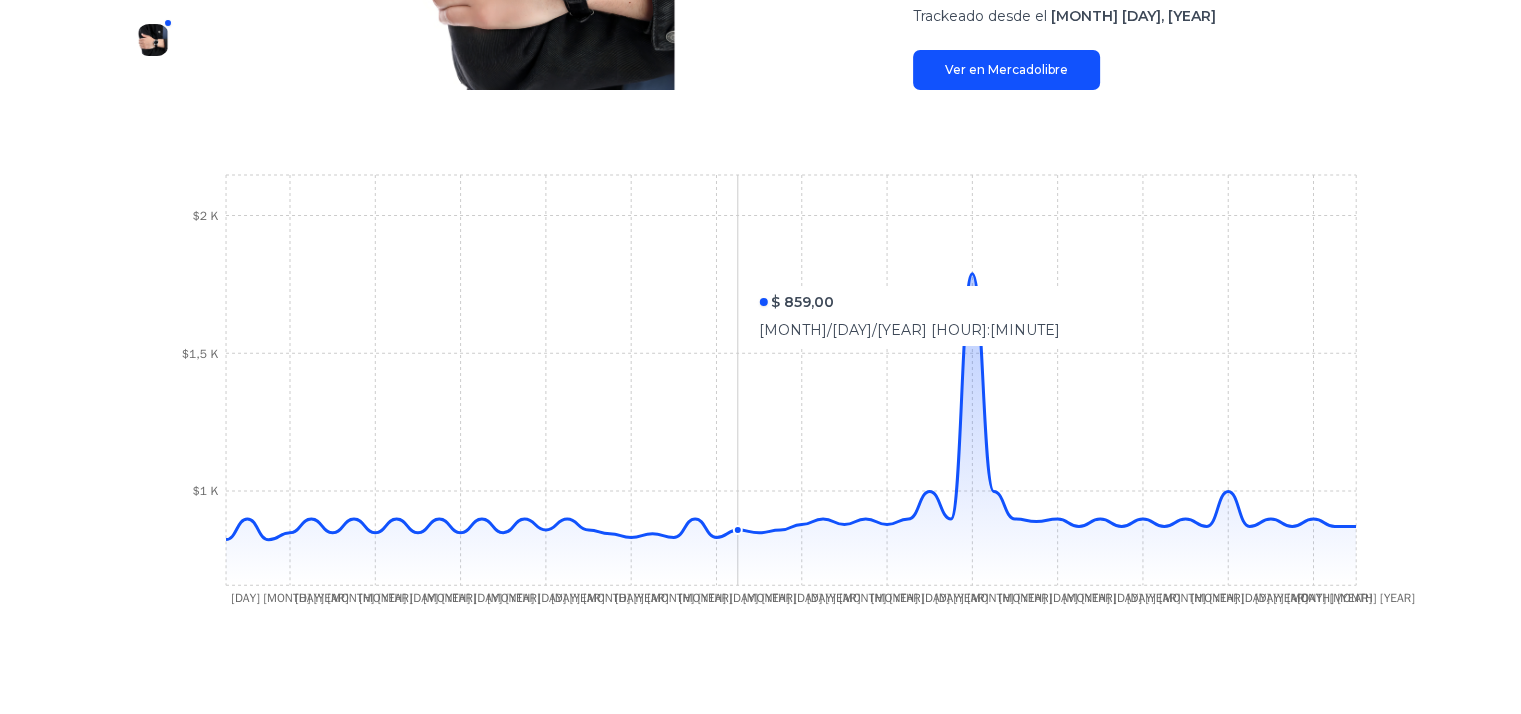 scroll, scrollTop: 0, scrollLeft: 0, axis: both 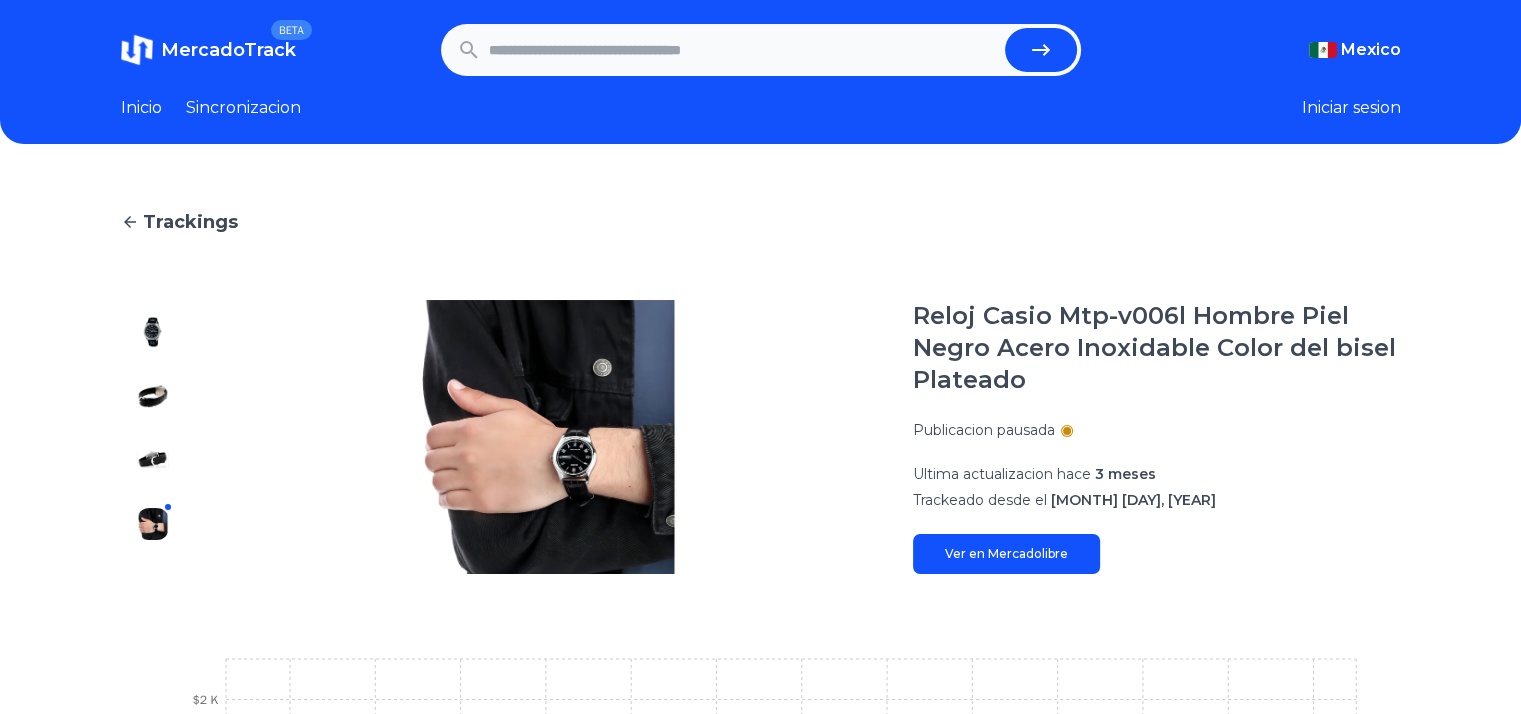 click at bounding box center (743, 50) 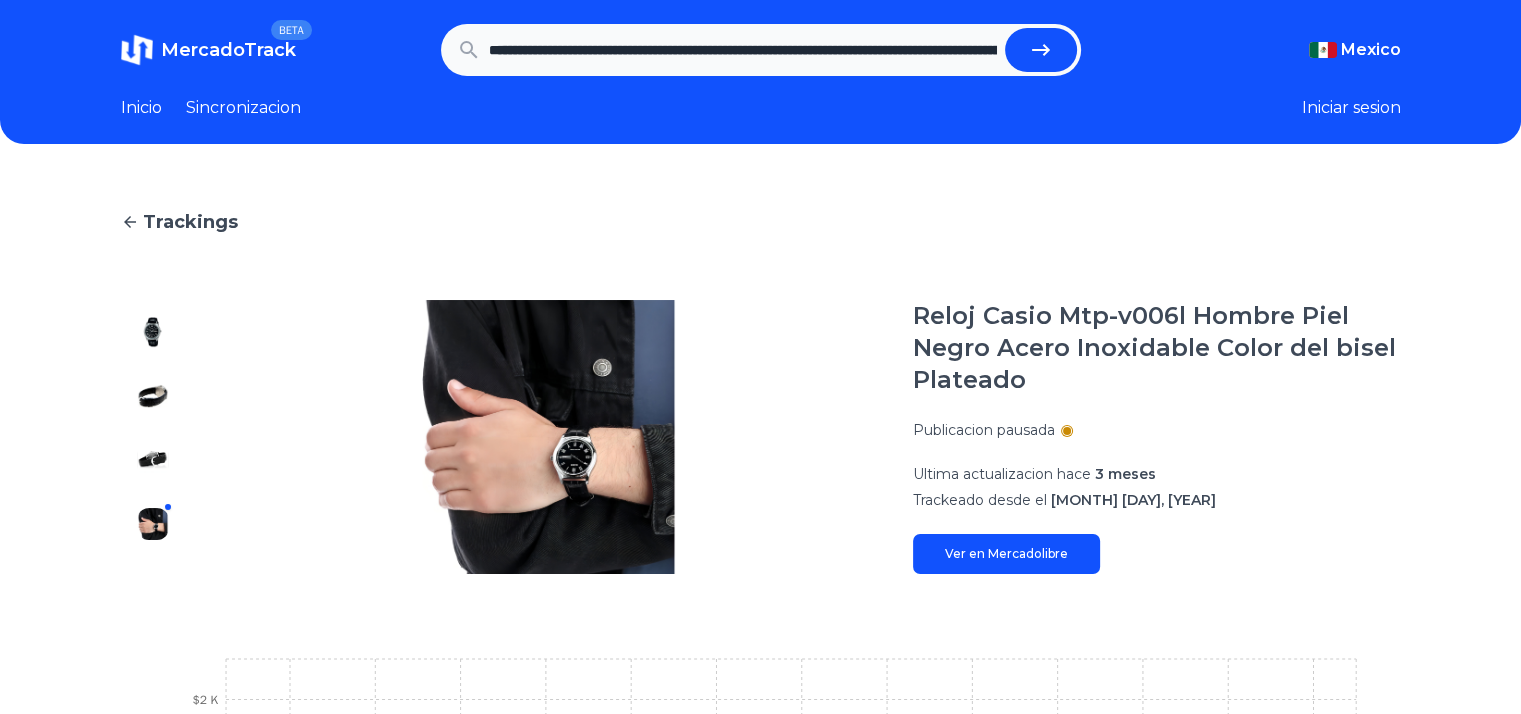 scroll, scrollTop: 0, scrollLeft: 1091, axis: horizontal 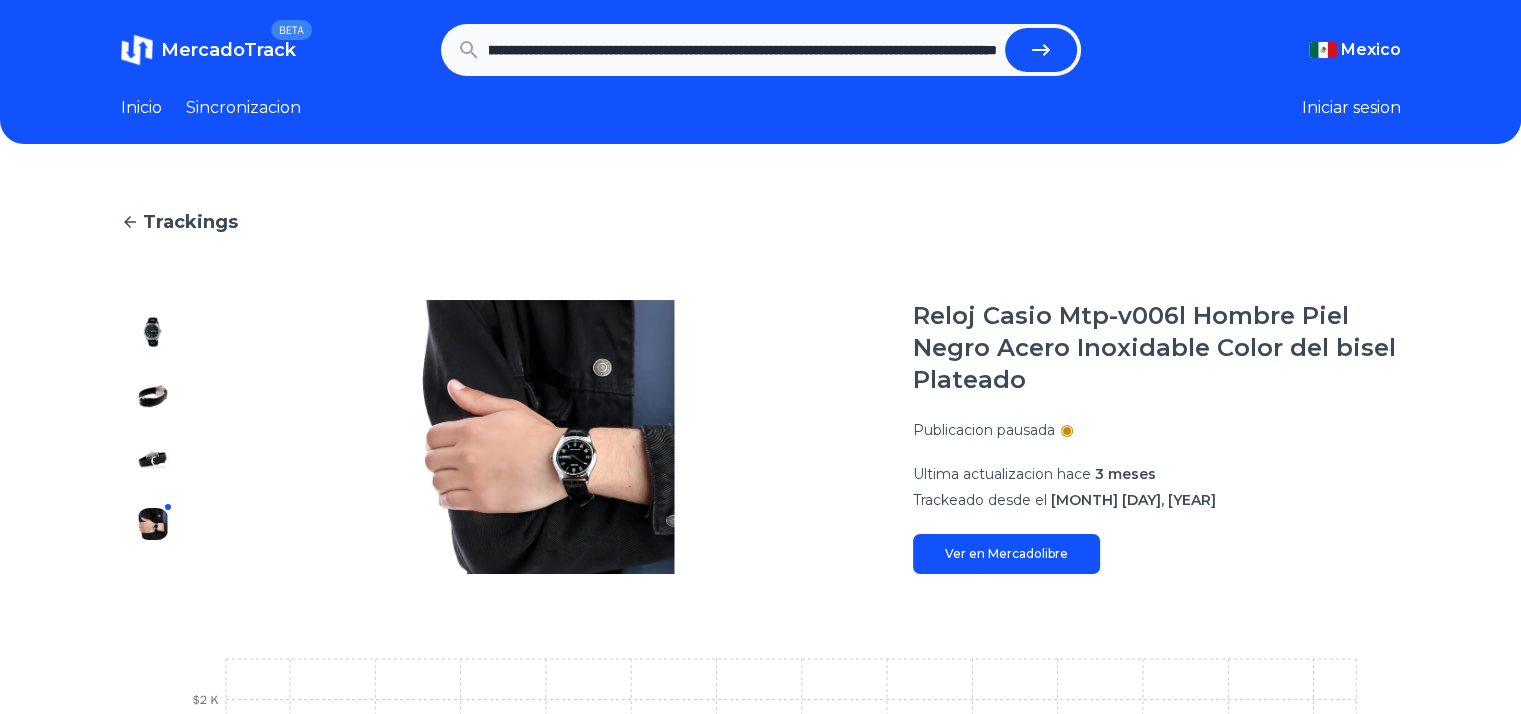 type on "**********" 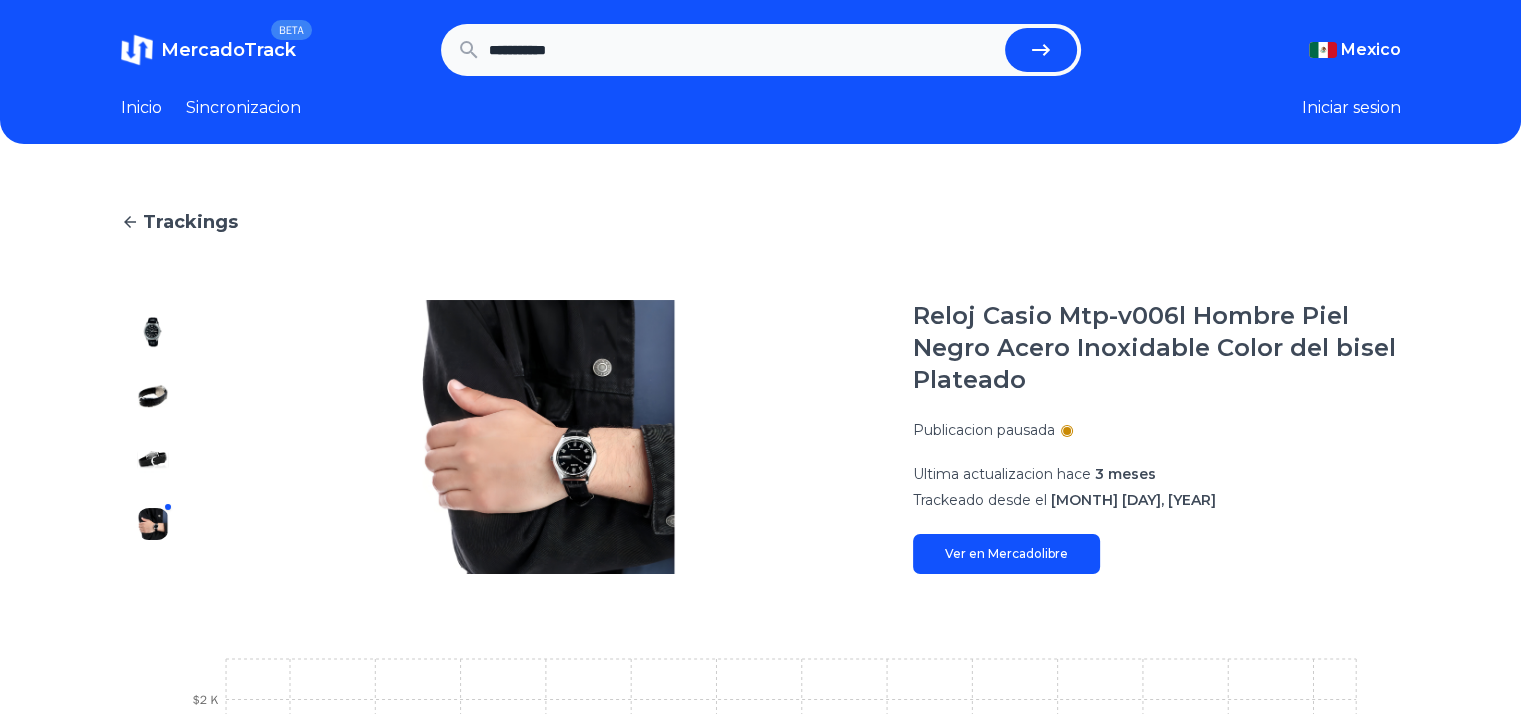 scroll, scrollTop: 0, scrollLeft: 0, axis: both 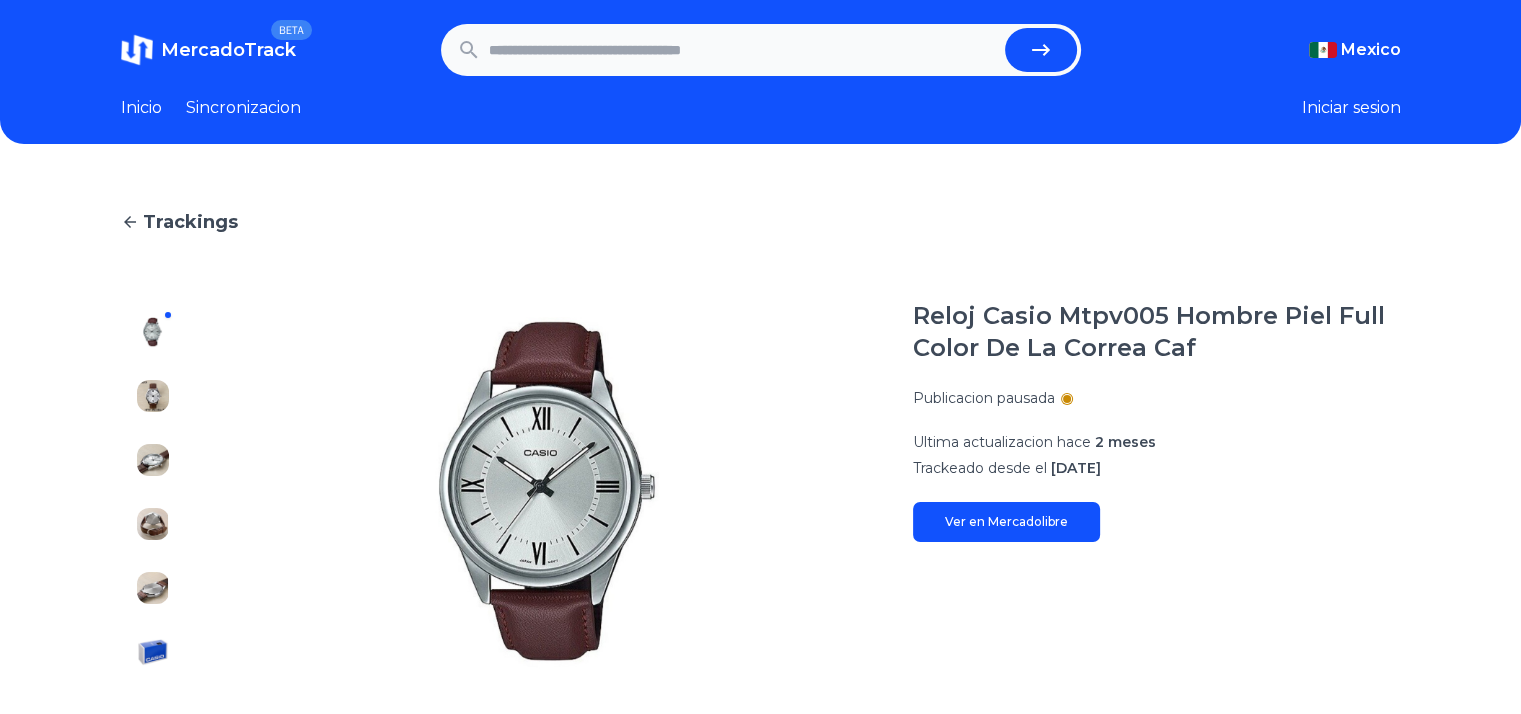 click at bounding box center [153, 396] 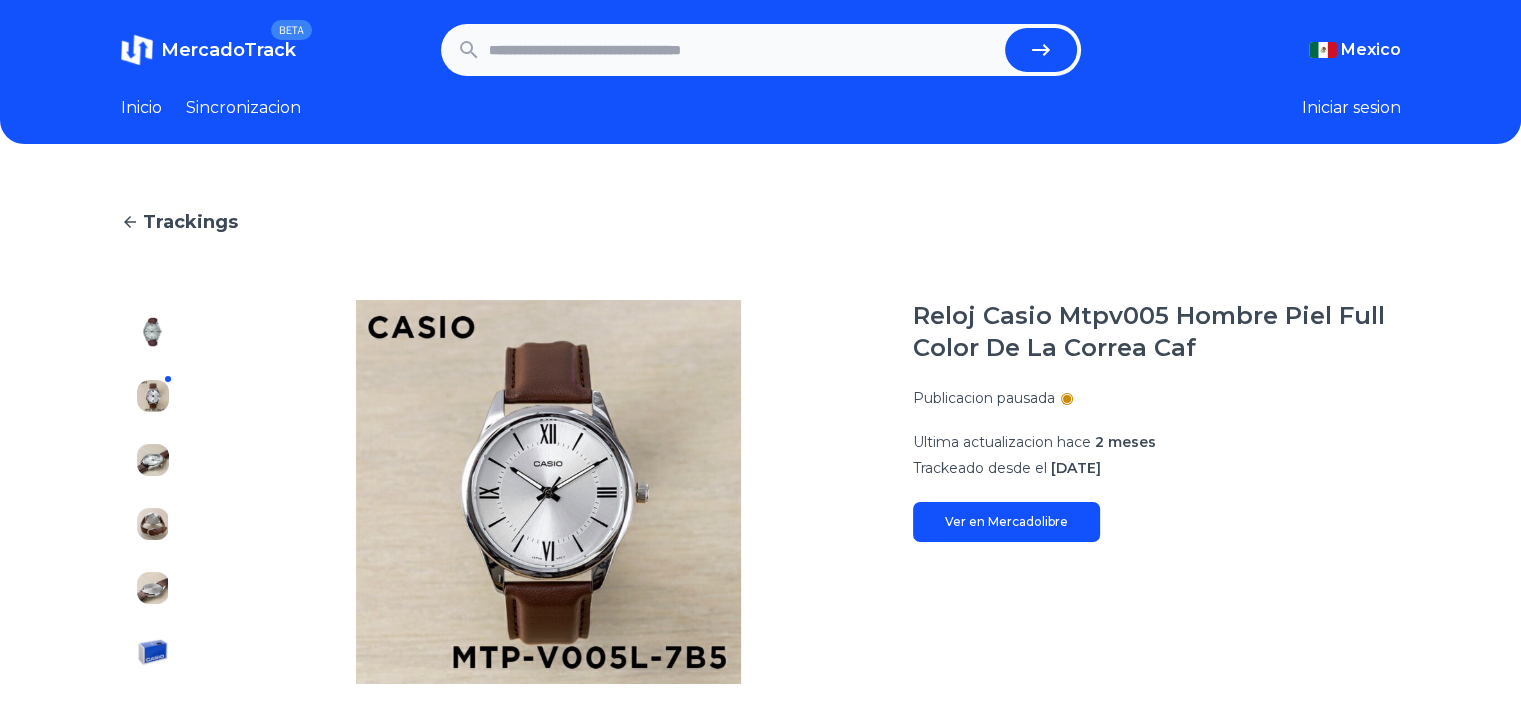 click at bounding box center [153, 332] 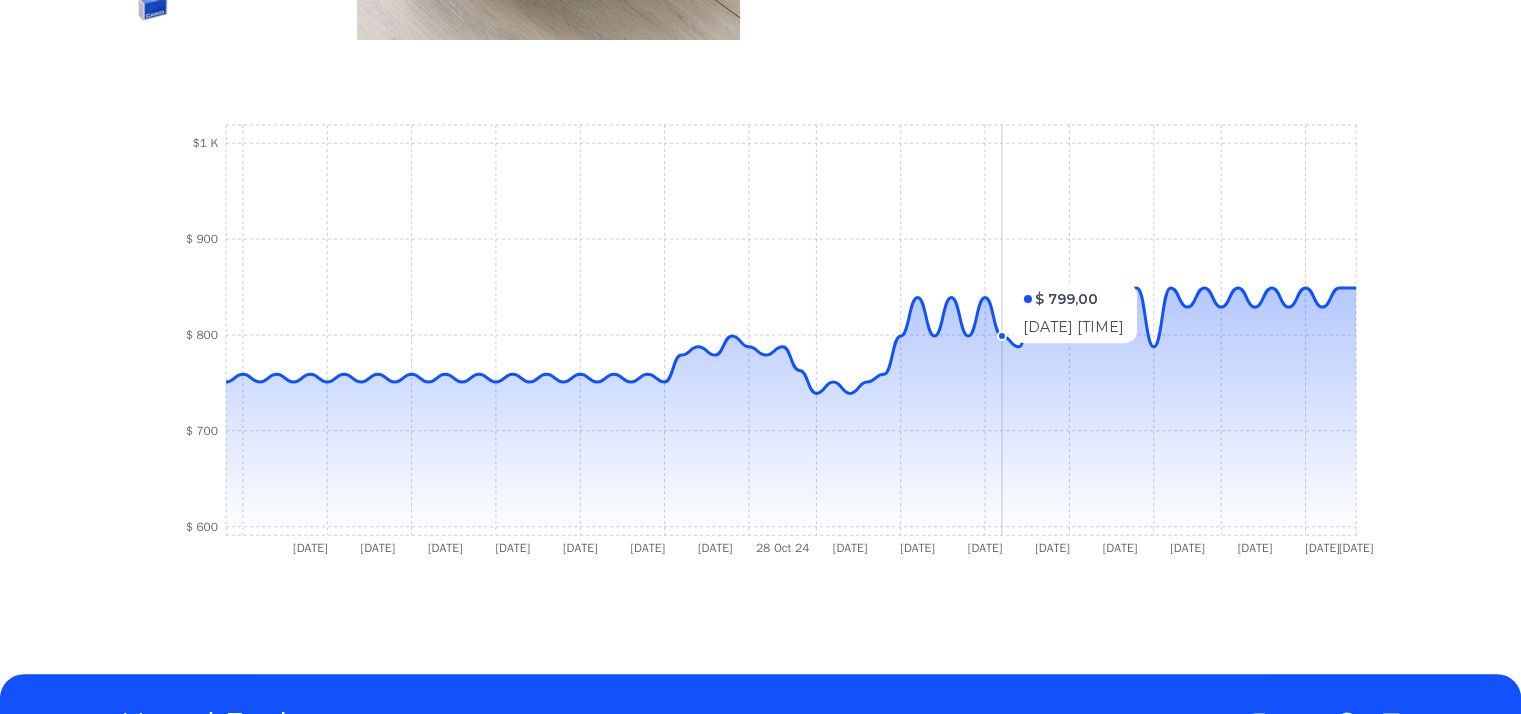 scroll, scrollTop: 0, scrollLeft: 0, axis: both 